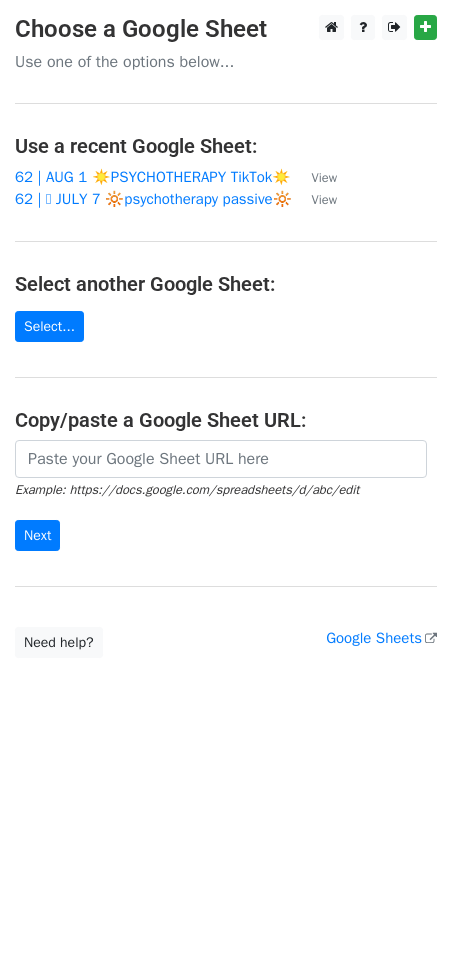 scroll, scrollTop: 0, scrollLeft: 0, axis: both 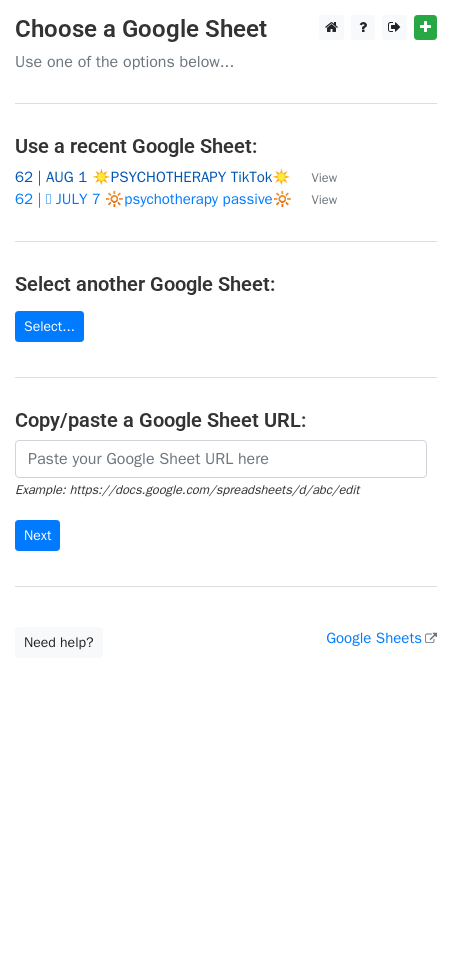 click on "62 | AUG 1 ☀️PSYCHOTHERAPY TikTok☀️" at bounding box center (153, 177) 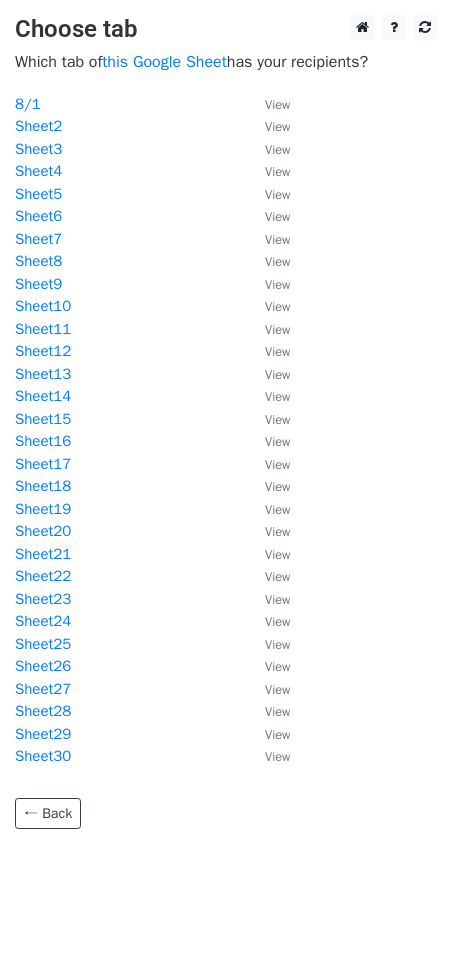scroll, scrollTop: 0, scrollLeft: 0, axis: both 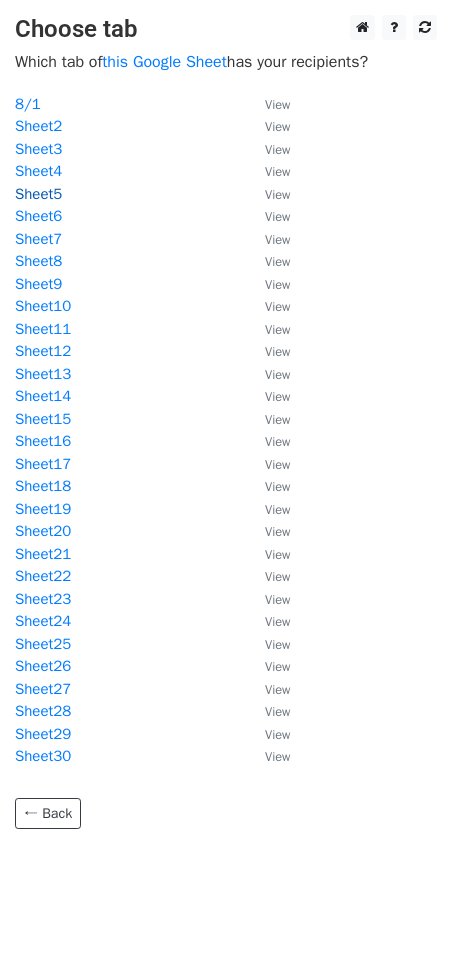 click on "Sheet5" at bounding box center (38, 194) 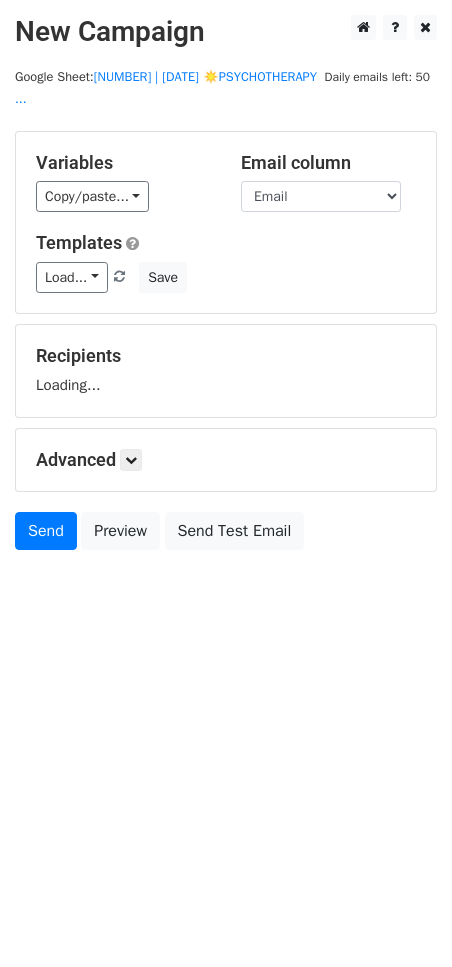 scroll, scrollTop: 0, scrollLeft: 0, axis: both 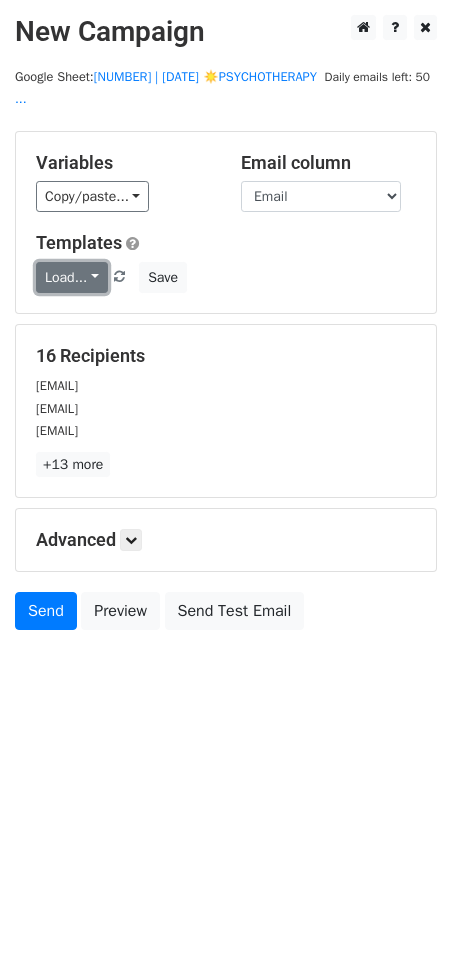 click on "Load..." at bounding box center [72, 277] 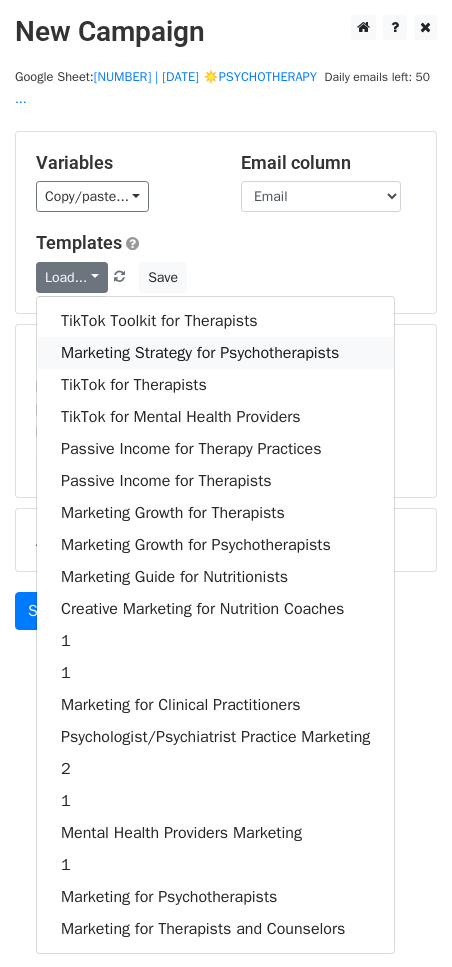 click on "Marketing Strategy for Psychotherapists" at bounding box center (215, 353) 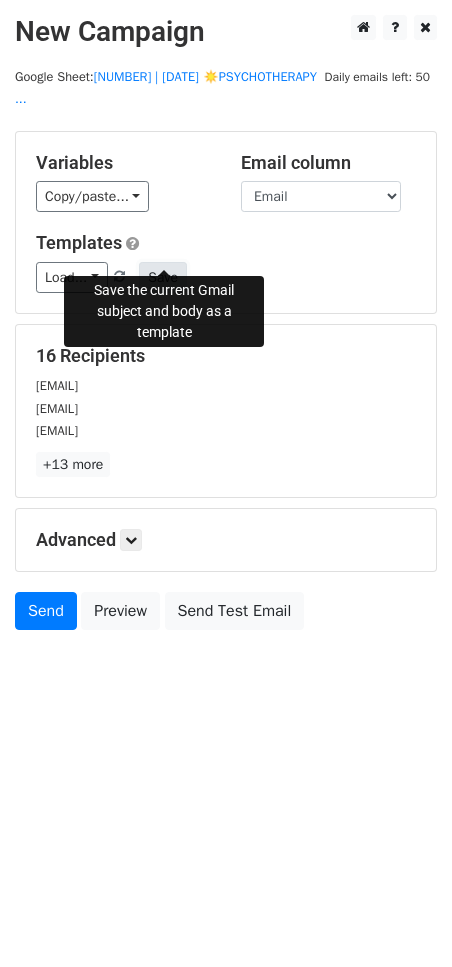 click on "Save" at bounding box center (163, 277) 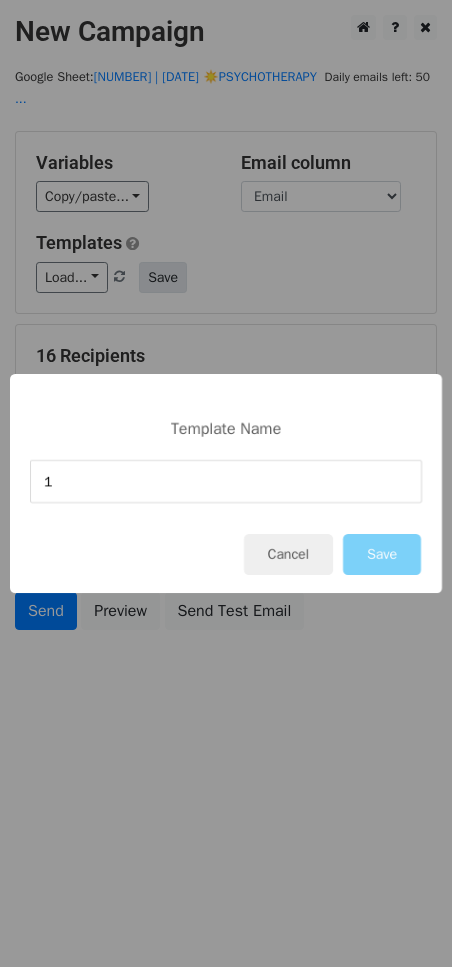 type on "1" 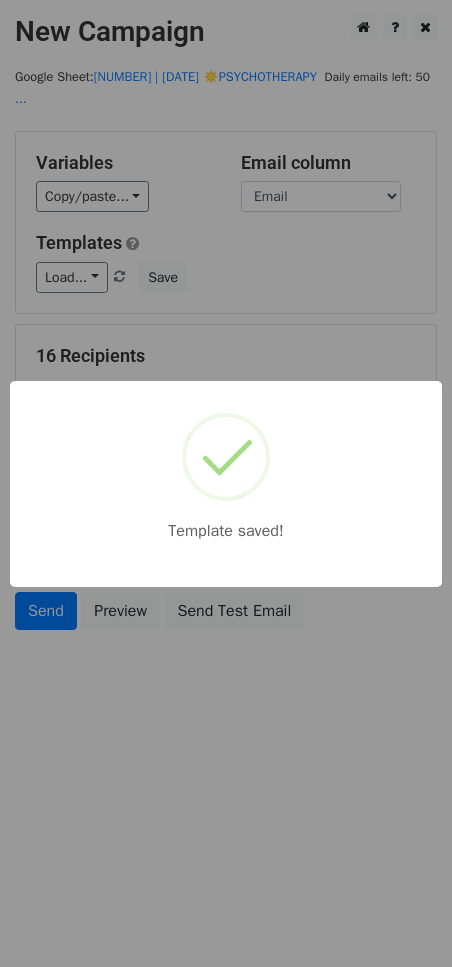 drag, startPoint x: 192, startPoint y: 229, endPoint x: 179, endPoint y: 264, distance: 37.336308 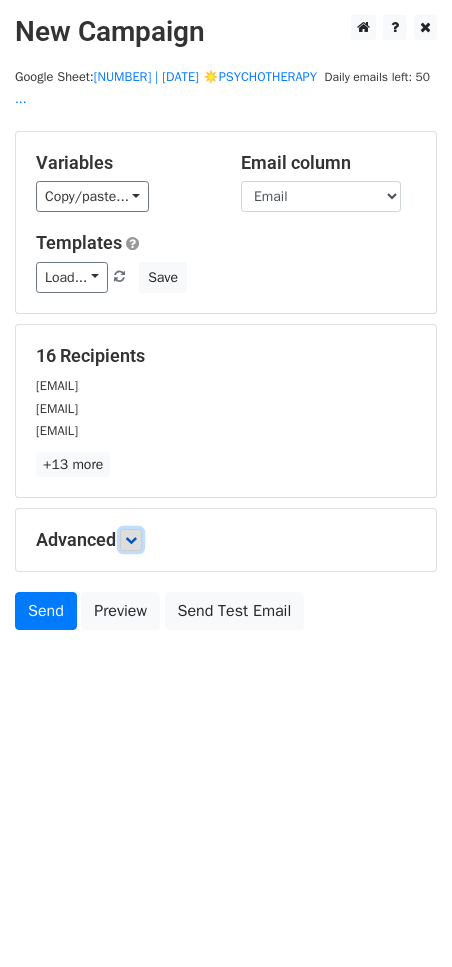 click at bounding box center [131, 540] 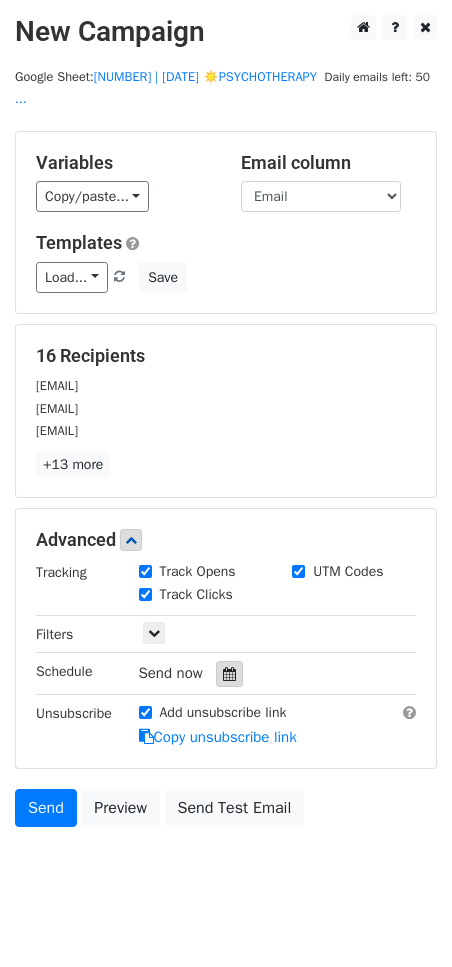 click at bounding box center [229, 674] 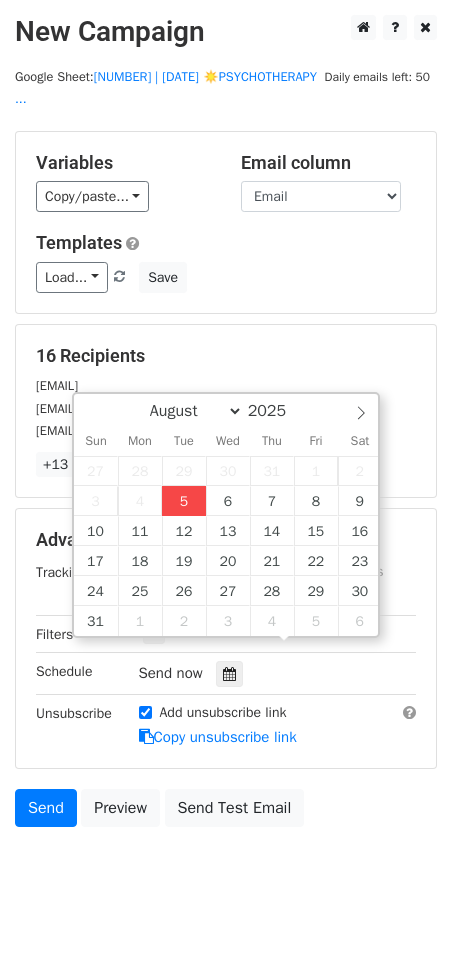 type on "2025-08-05 14:34" 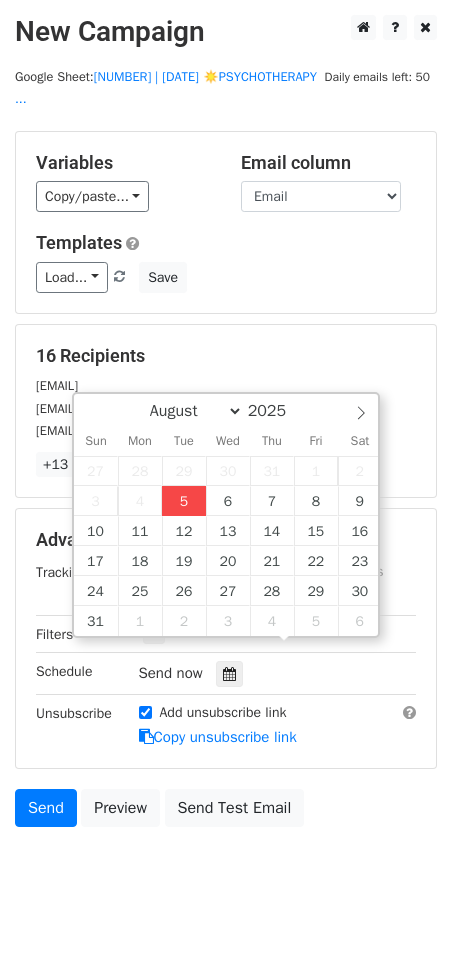 type on "02" 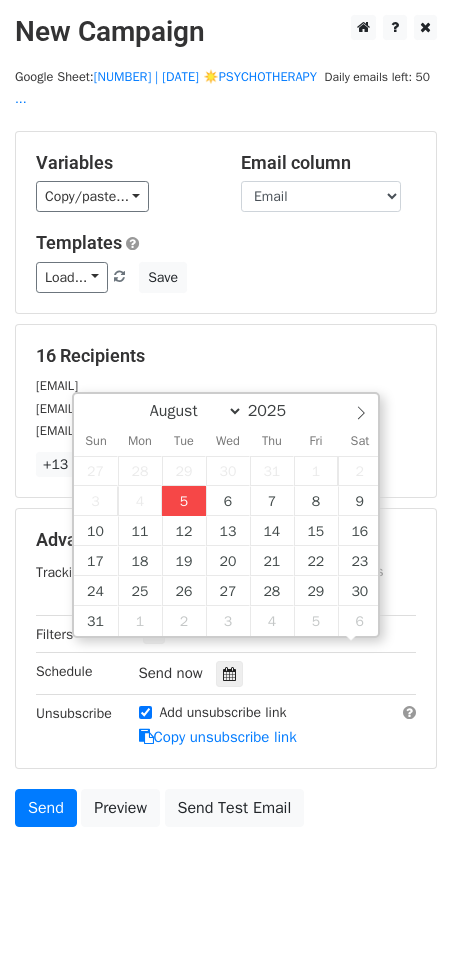 scroll, scrollTop: 1, scrollLeft: 0, axis: vertical 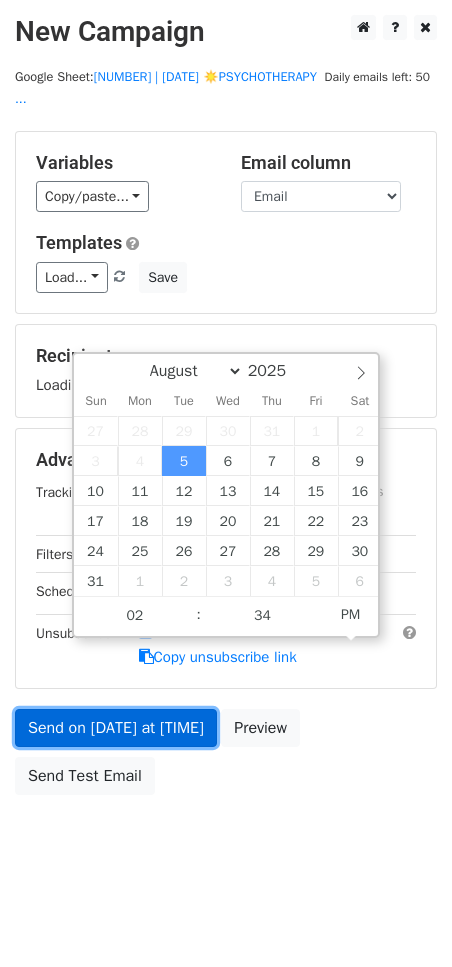 click on "Send on Aug 5 at 2:34pm" at bounding box center [116, 728] 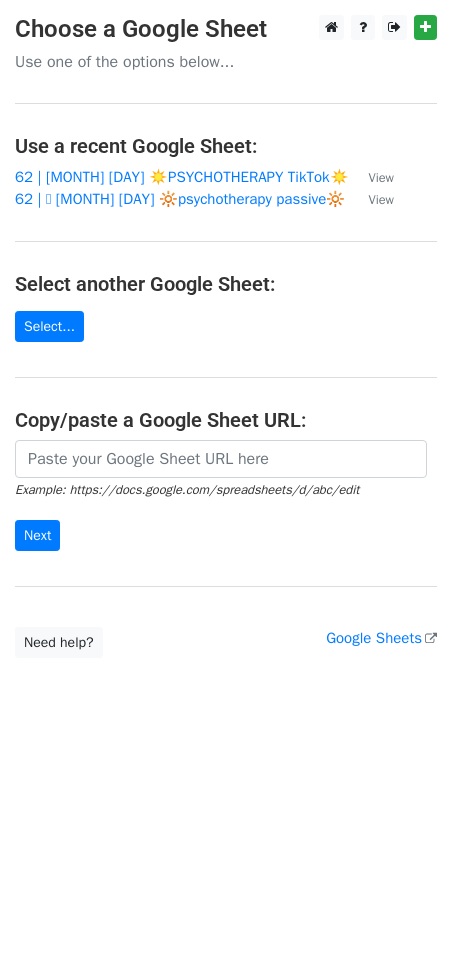 scroll, scrollTop: 0, scrollLeft: 0, axis: both 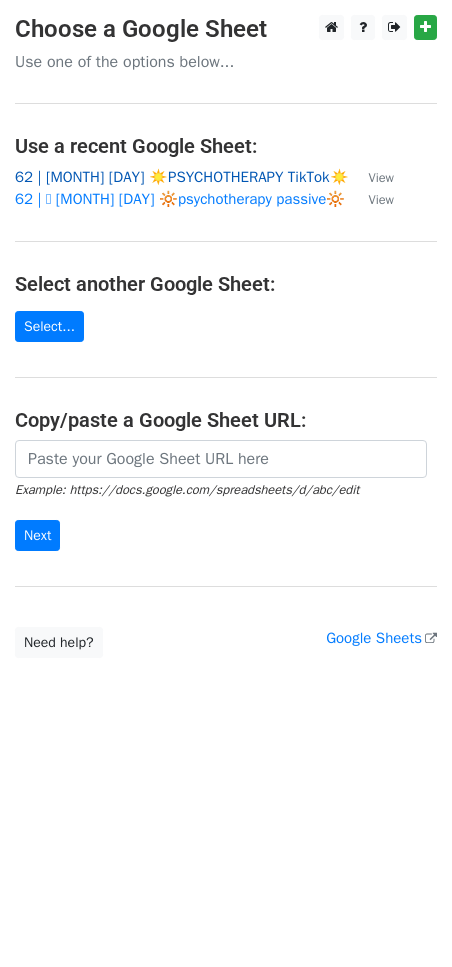 click on "62 | AUG 1 ☀️PSYCHOTHERAPY TikTok☀️" at bounding box center [182, 177] 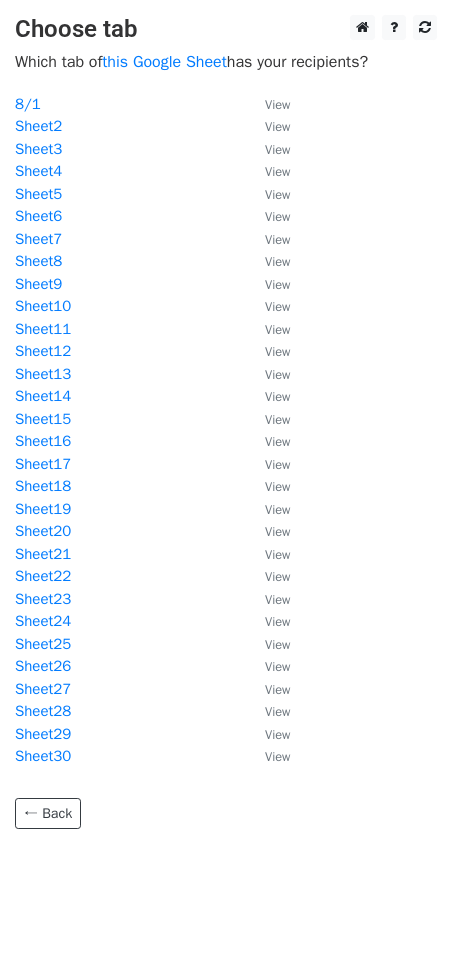 scroll, scrollTop: 0, scrollLeft: 0, axis: both 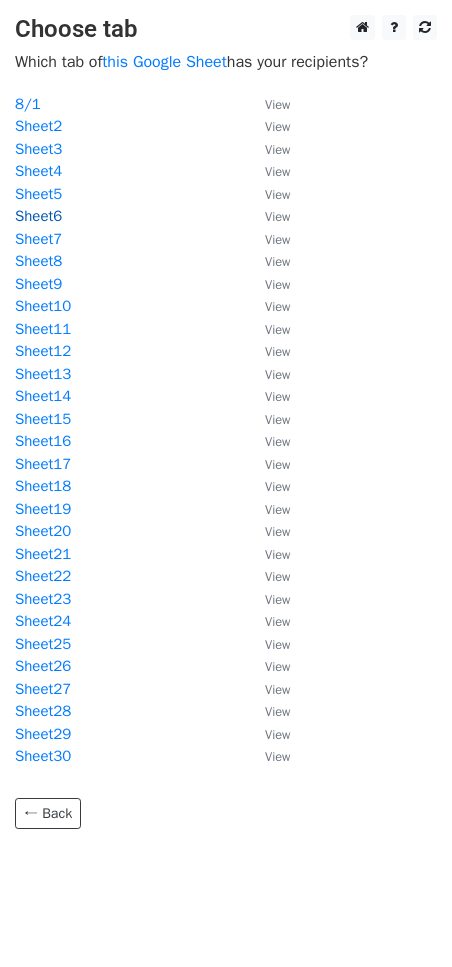 click on "Sheet6" at bounding box center [38, 216] 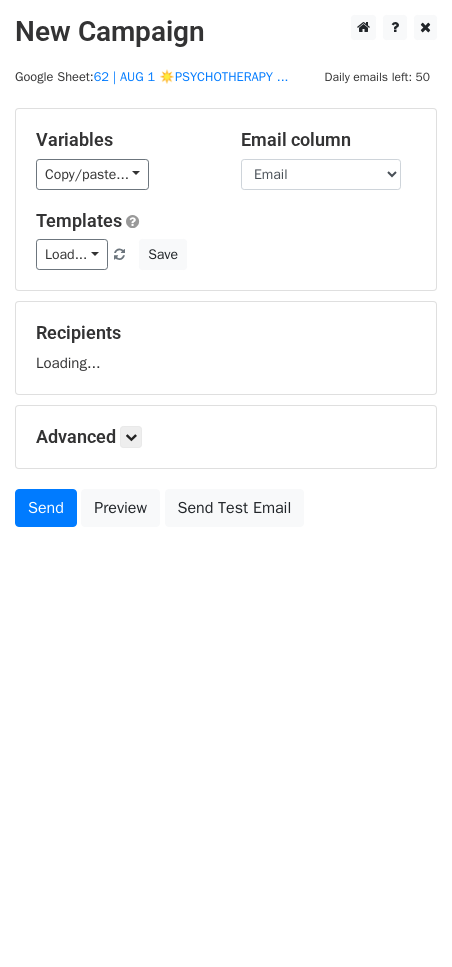 scroll, scrollTop: 0, scrollLeft: 0, axis: both 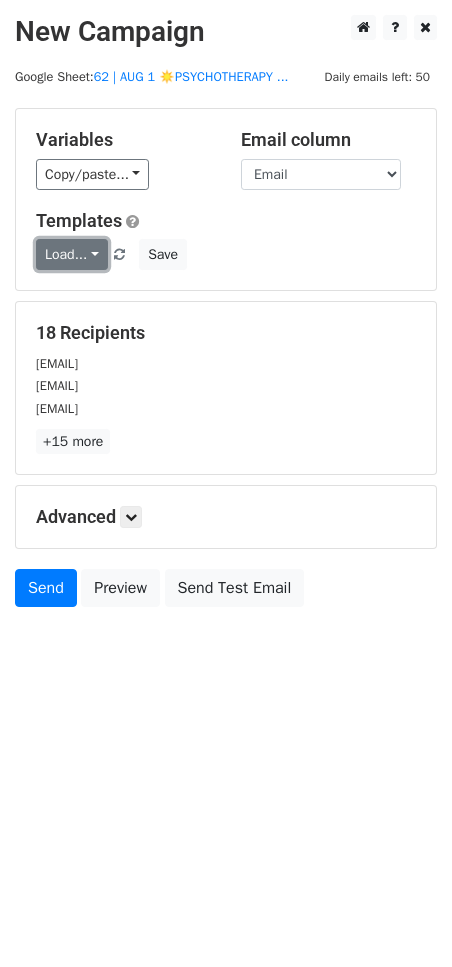 click on "Load..." at bounding box center (72, 254) 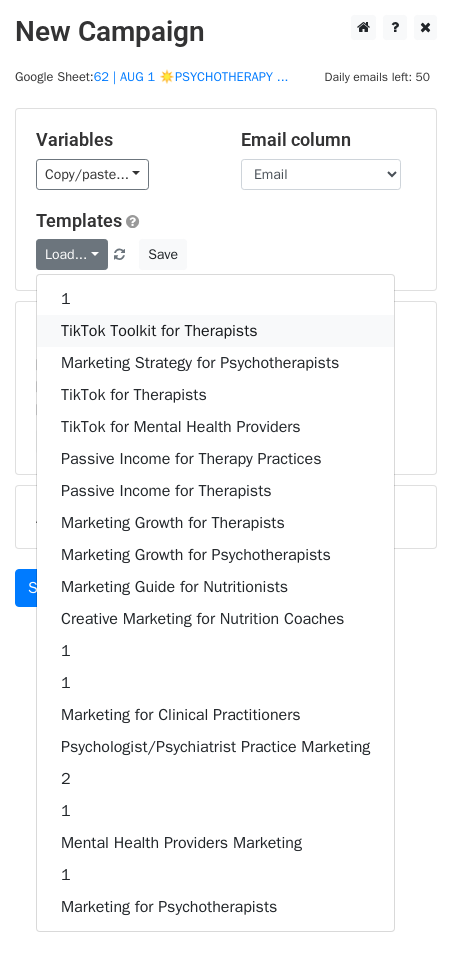 click on "TikTok Toolkit for Therapists" at bounding box center (215, 331) 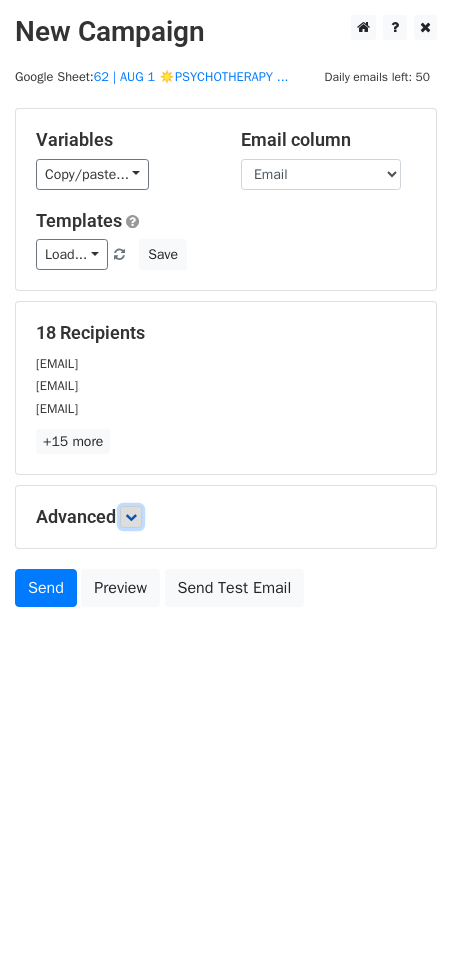 click at bounding box center (131, 517) 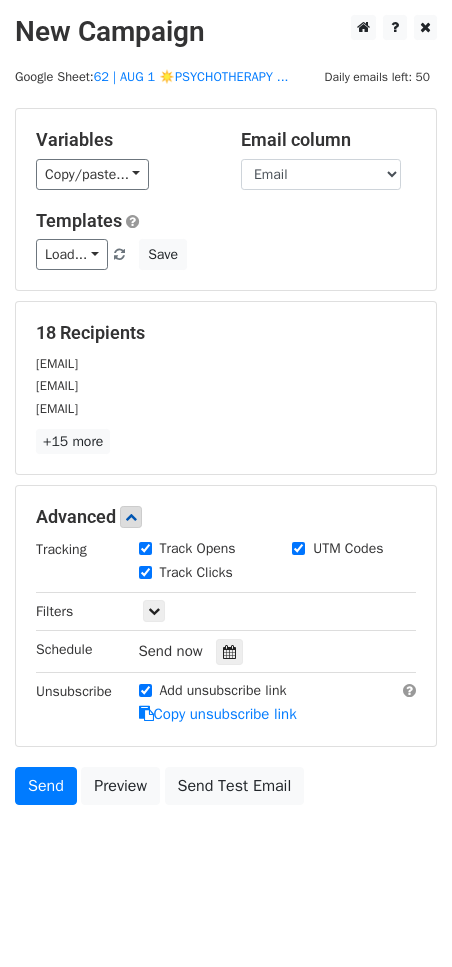 drag, startPoint x: 237, startPoint y: 658, endPoint x: 238, endPoint y: 578, distance: 80.00625 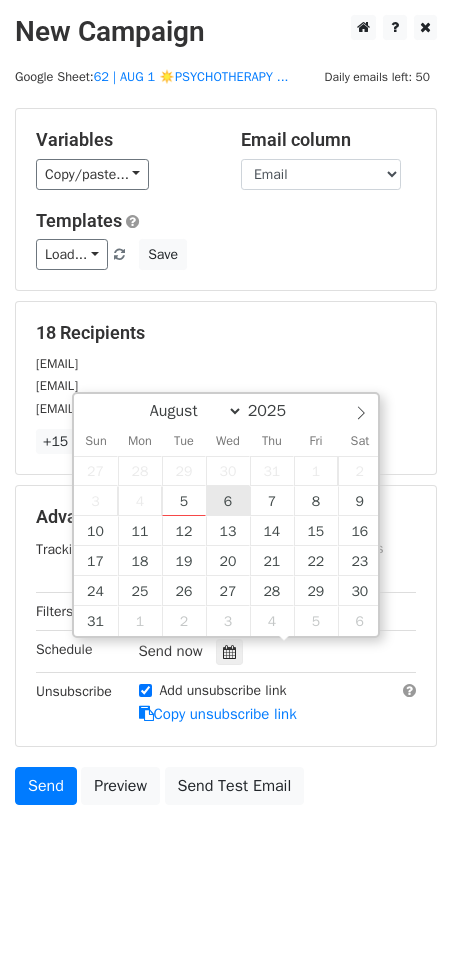 type on "2025-08-06 12:00" 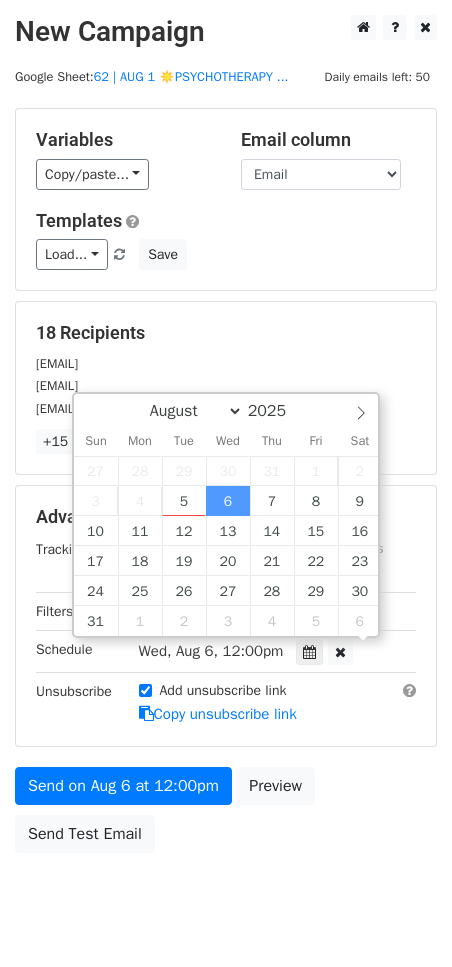 scroll, scrollTop: 1, scrollLeft: 0, axis: vertical 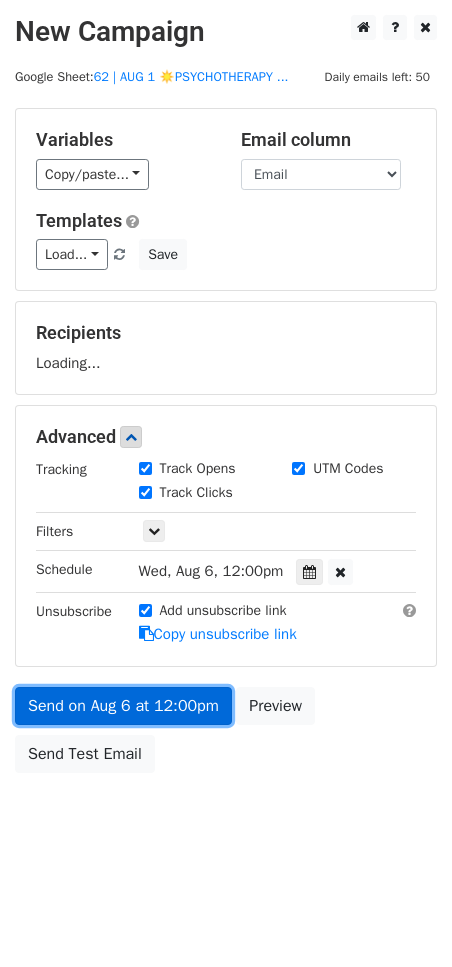 click on "Send on Aug 6 at 12:00pm" at bounding box center [123, 706] 